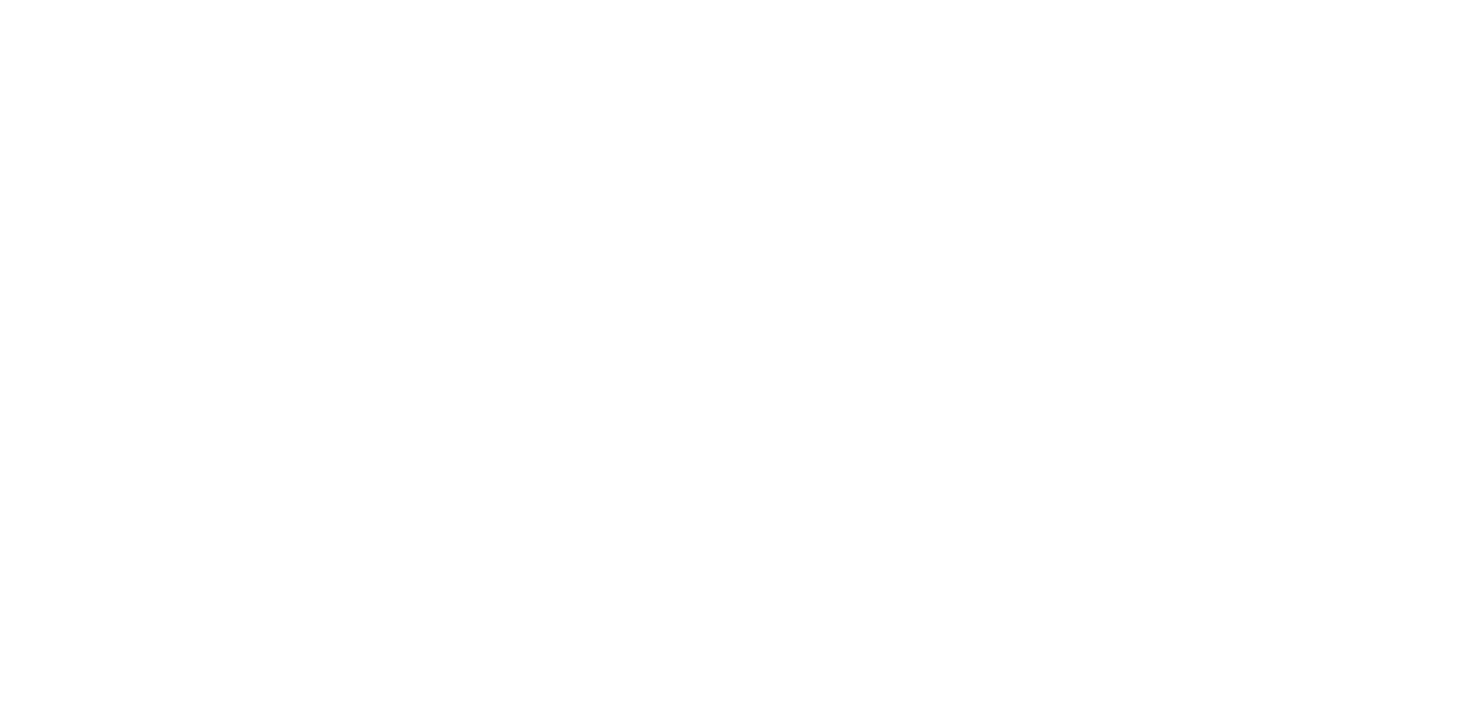 scroll, scrollTop: 0, scrollLeft: 0, axis: both 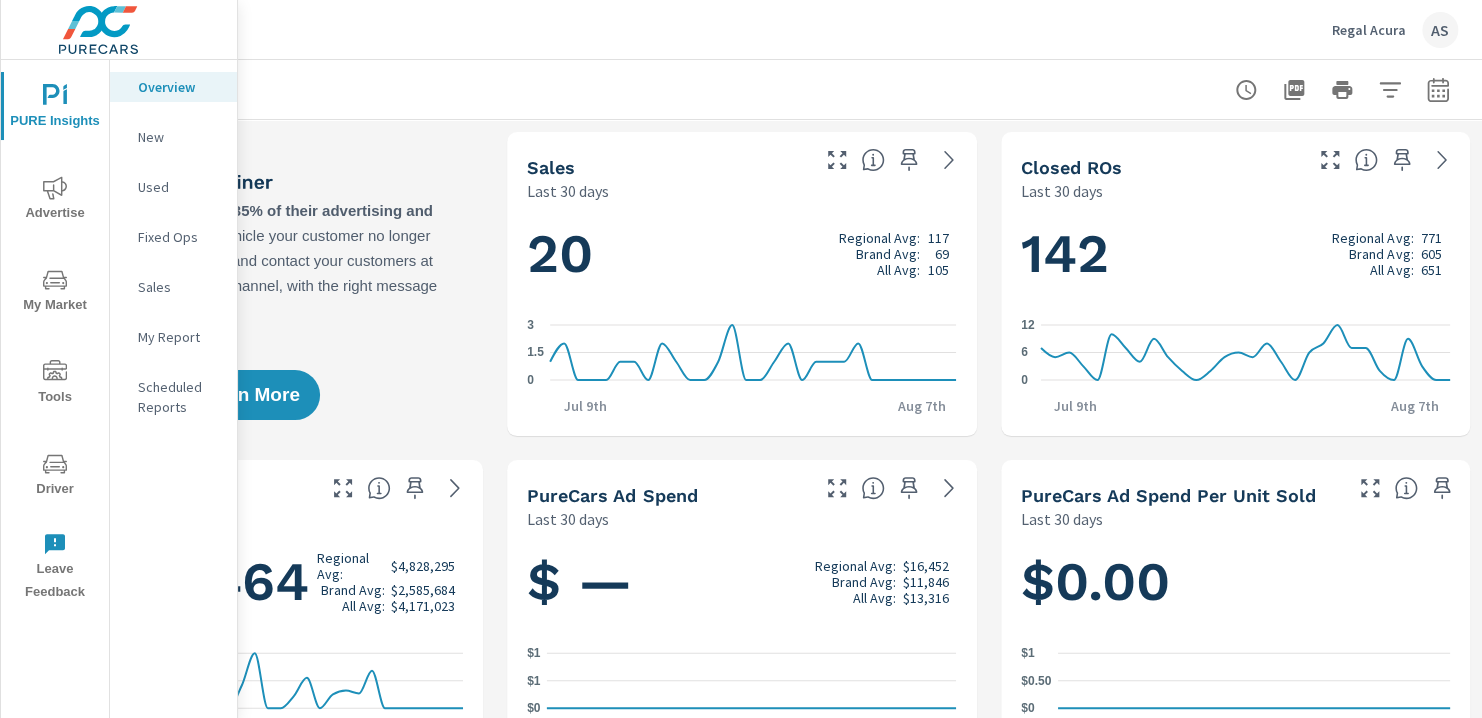 click 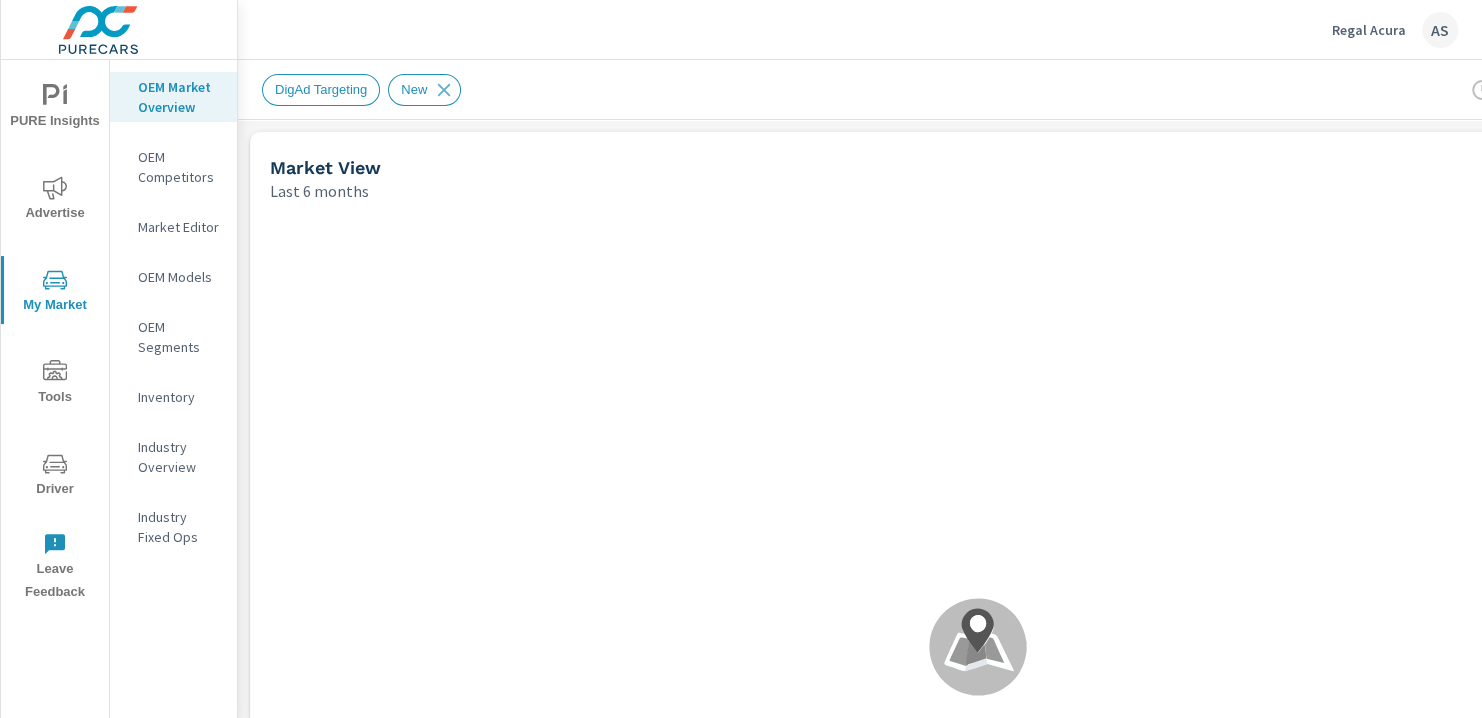 scroll, scrollTop: 0, scrollLeft: 0, axis: both 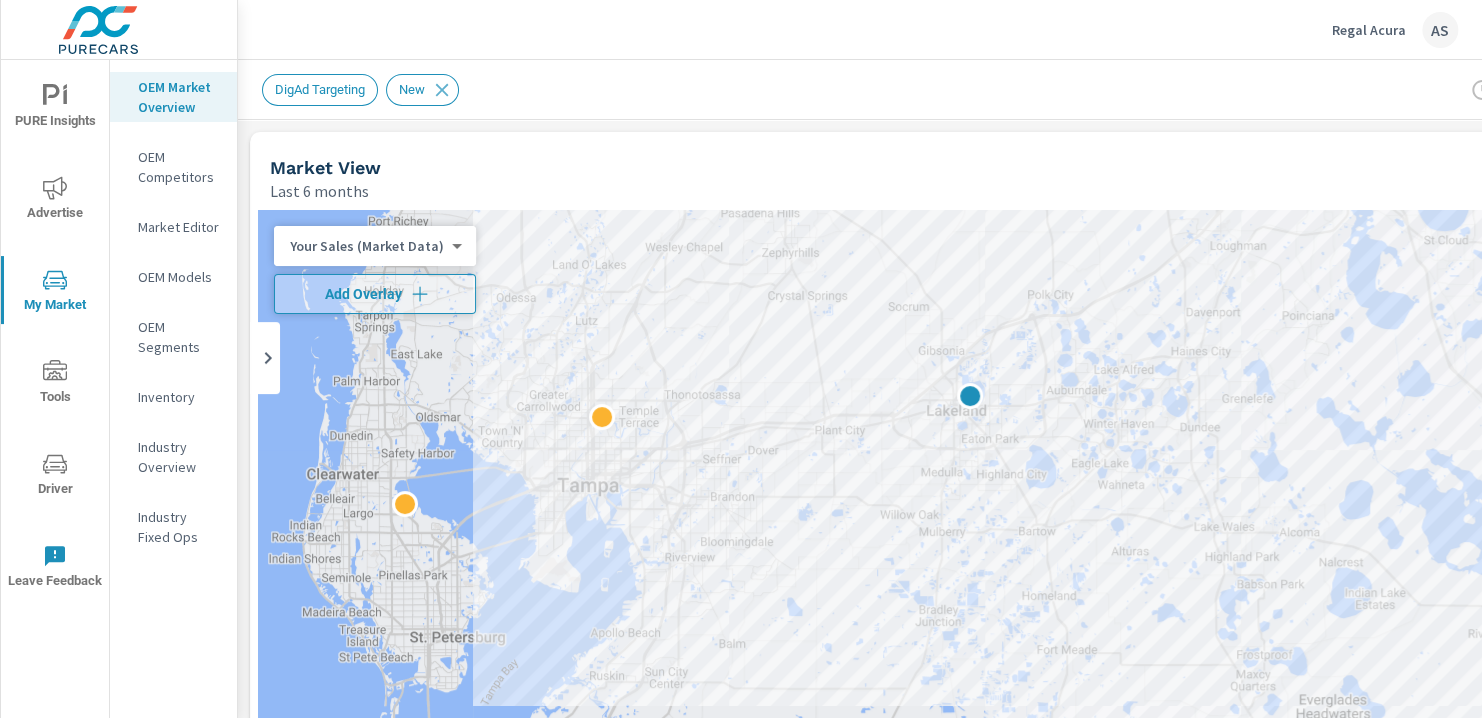 click at bounding box center [978, 616] 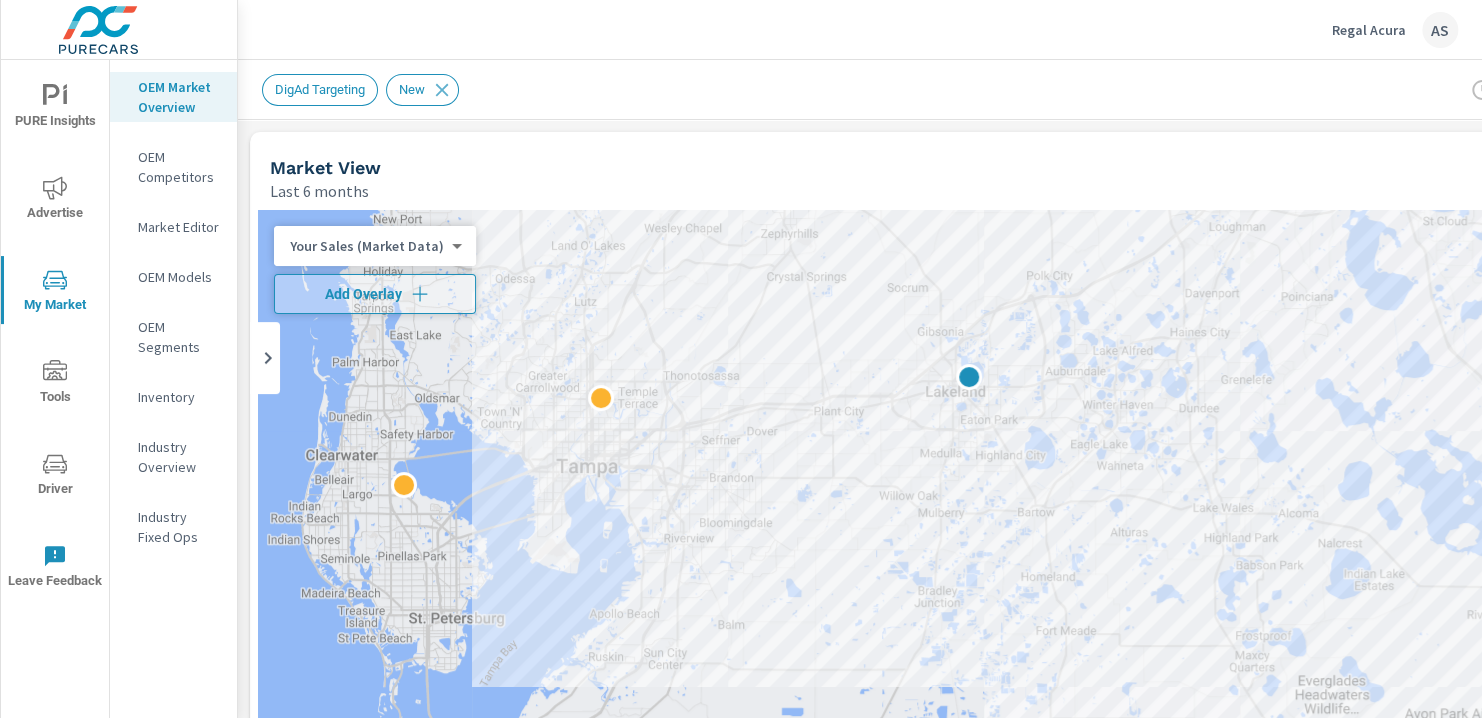 click at bounding box center [978, 616] 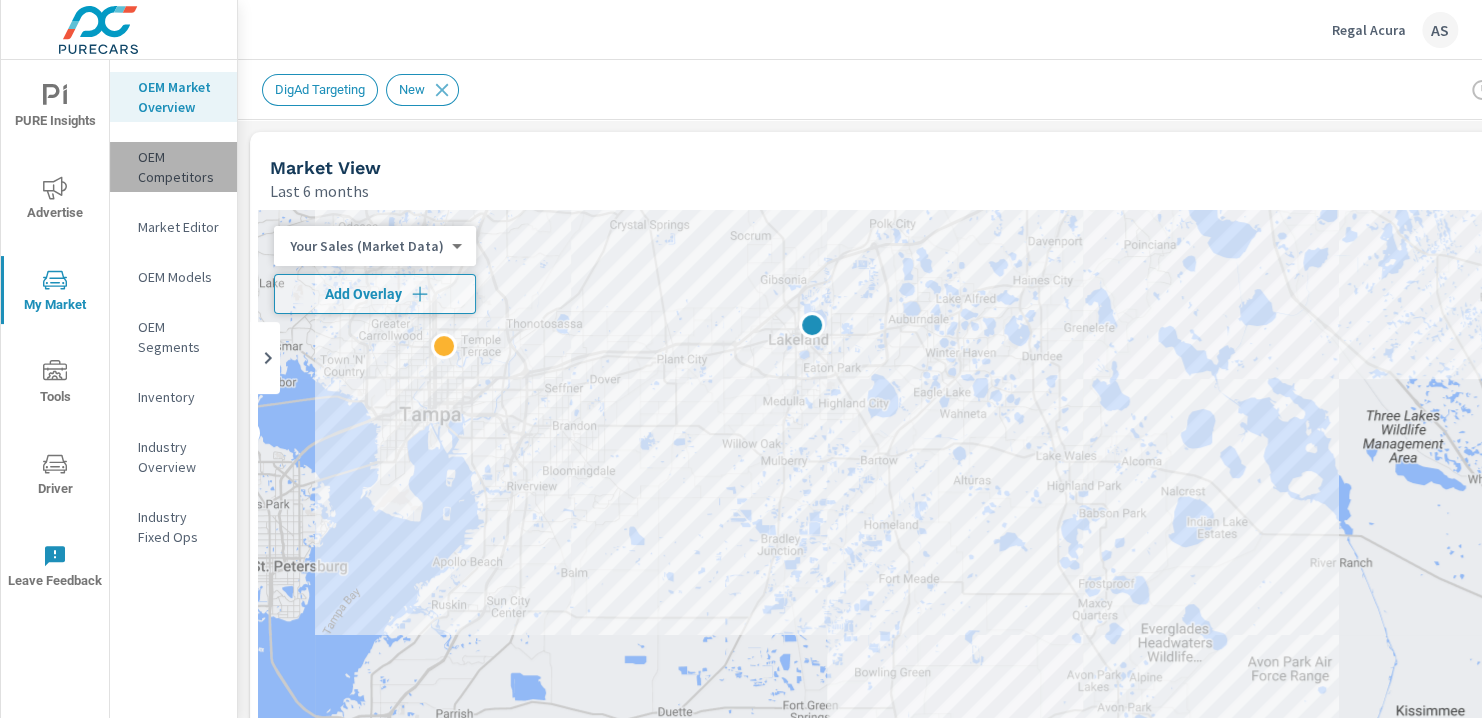 click on "OEM Competitors" at bounding box center [179, 167] 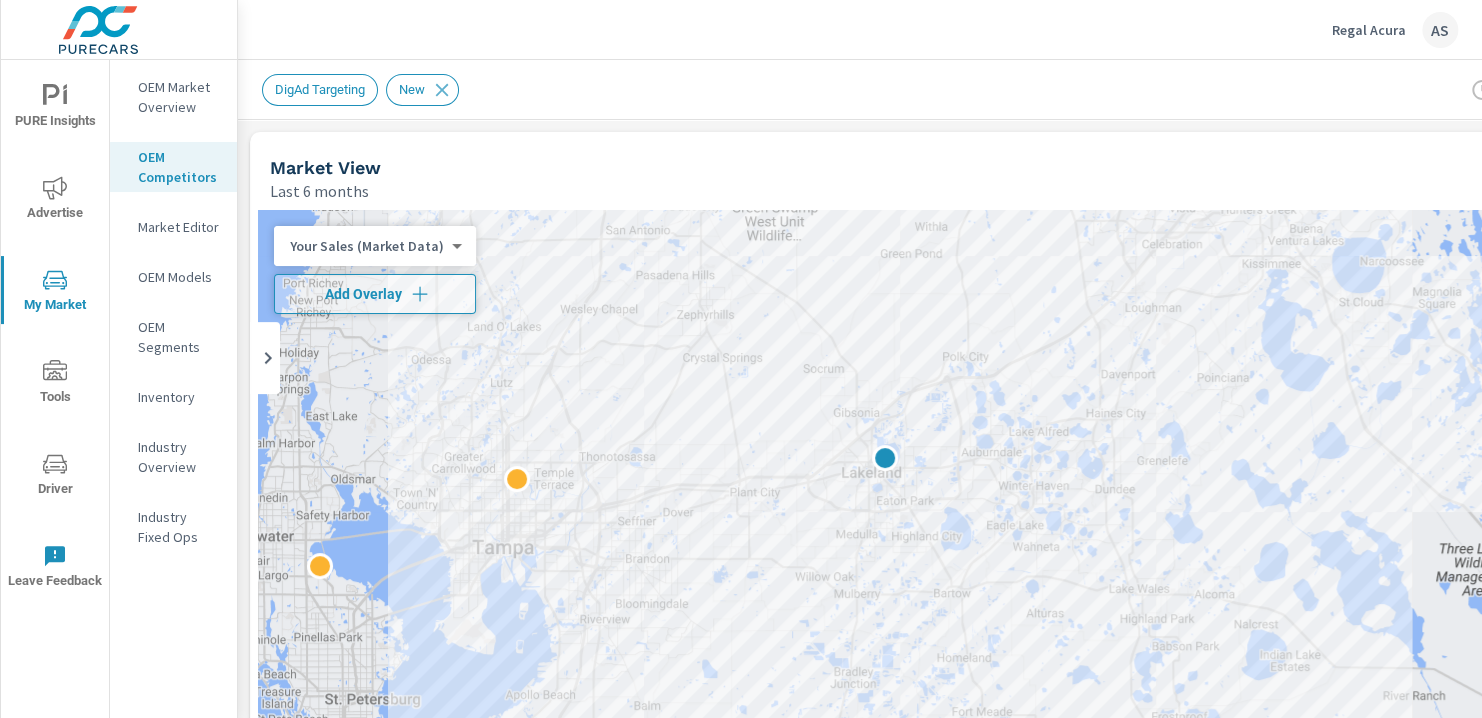 click at bounding box center (978, 616) 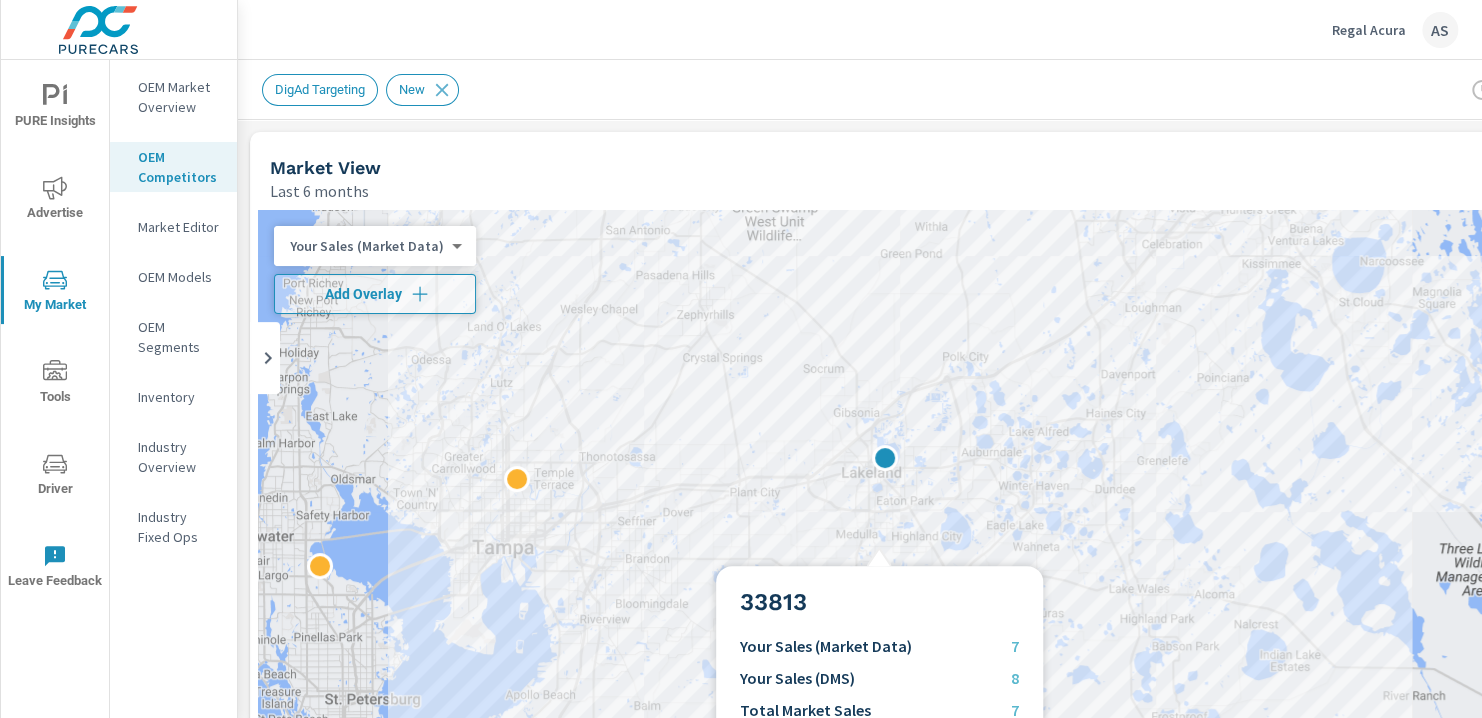scroll, scrollTop: 0, scrollLeft: 0, axis: both 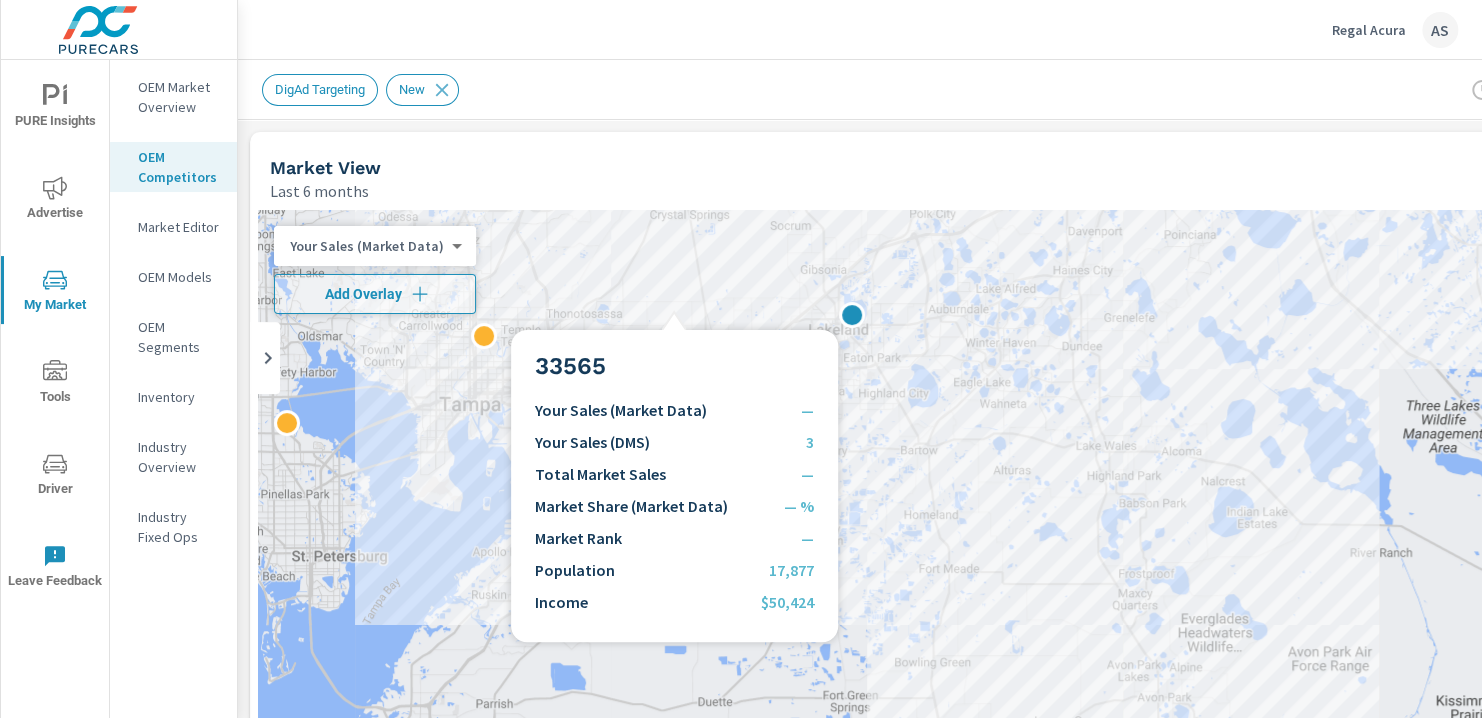 click at bounding box center (978, 616) 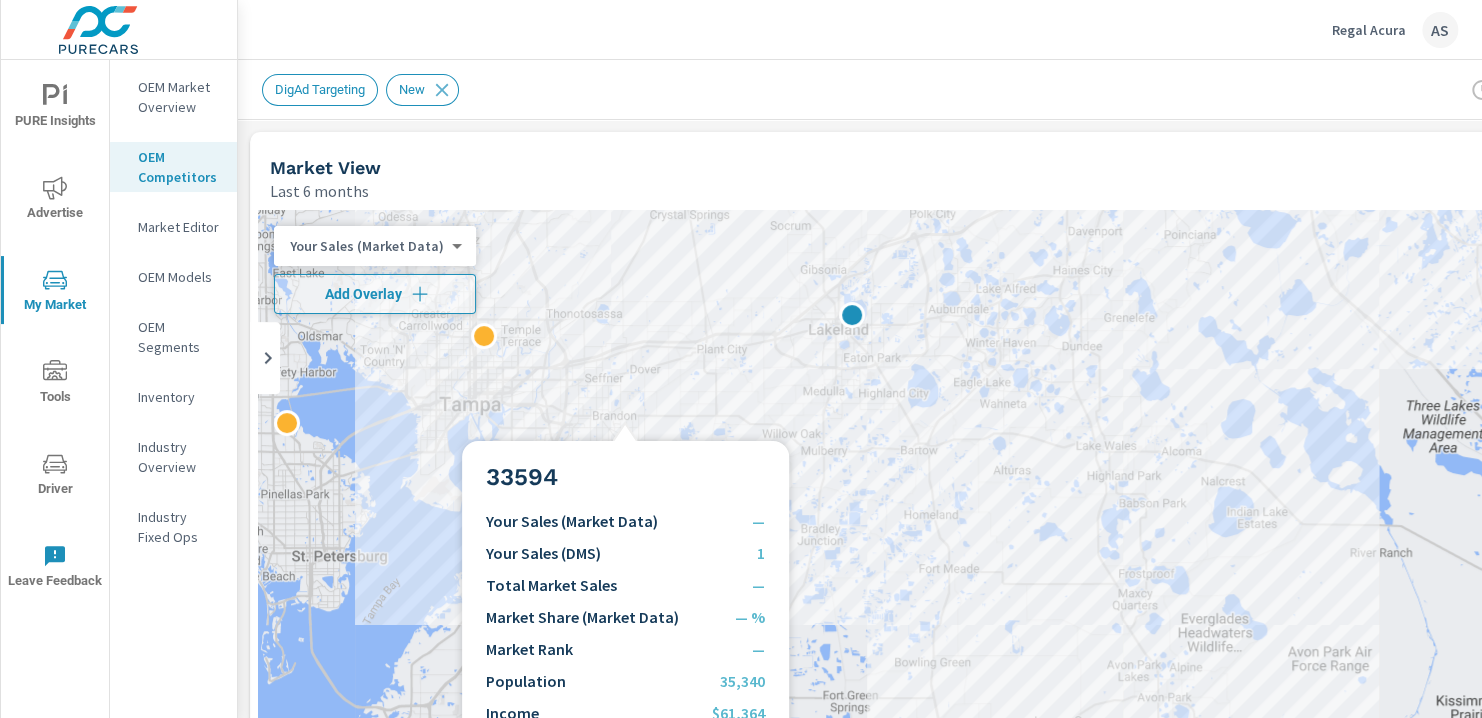 click at bounding box center (978, 616) 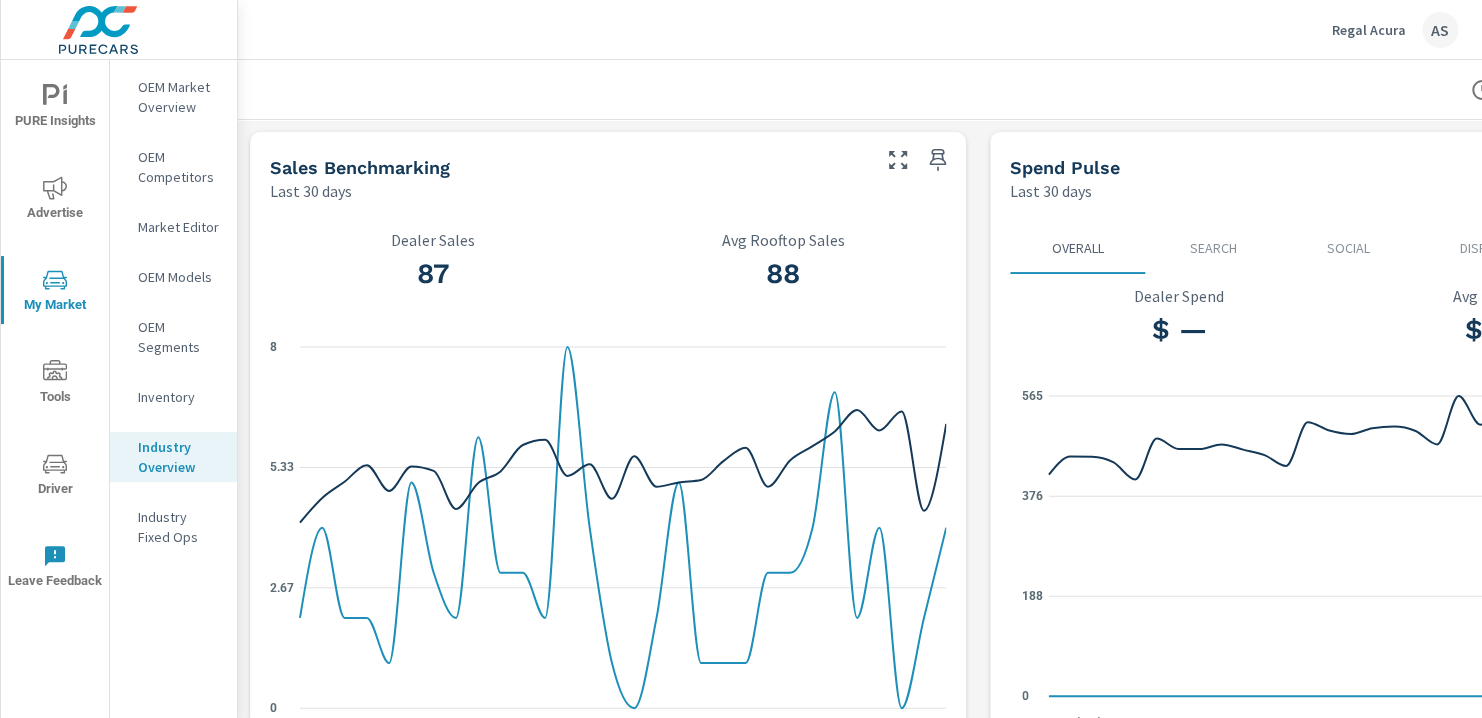 scroll, scrollTop: 0, scrollLeft: 0, axis: both 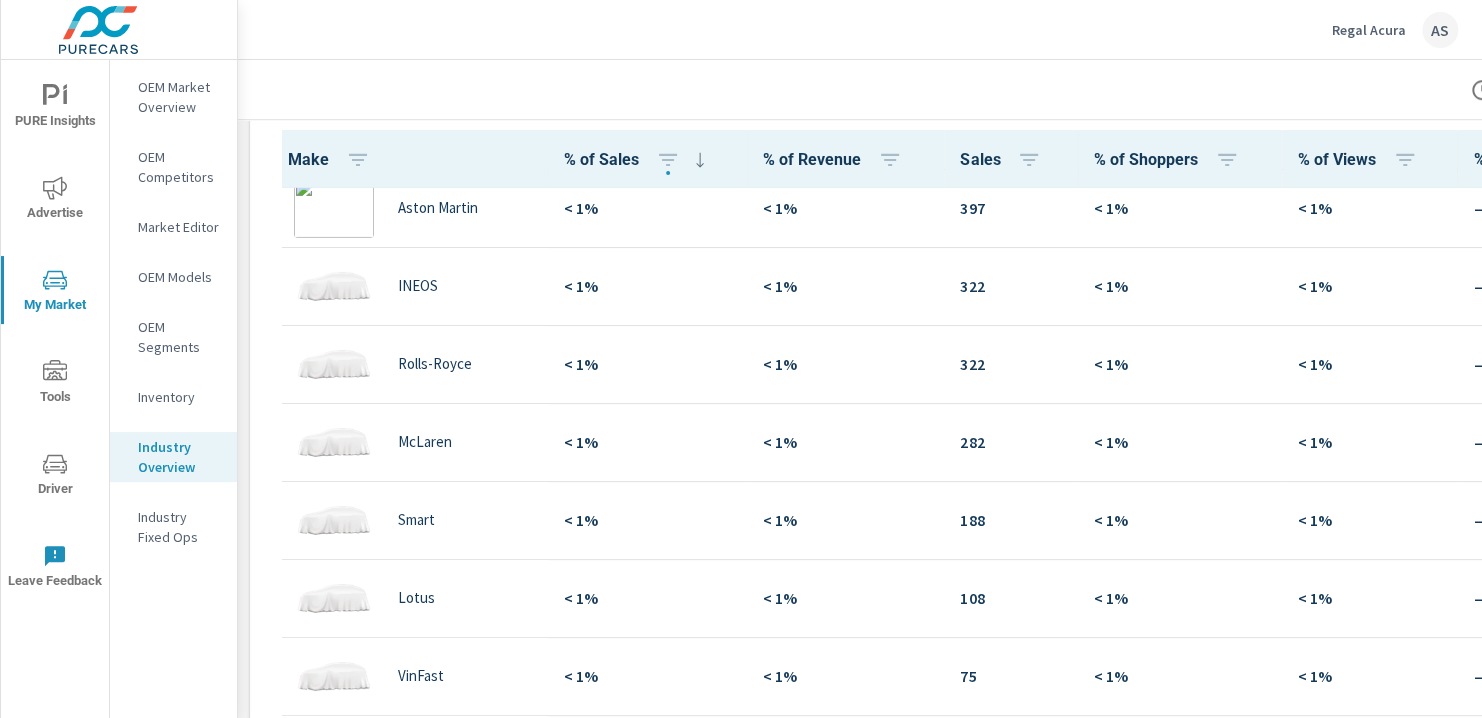 click on "OEM Models" at bounding box center (179, 277) 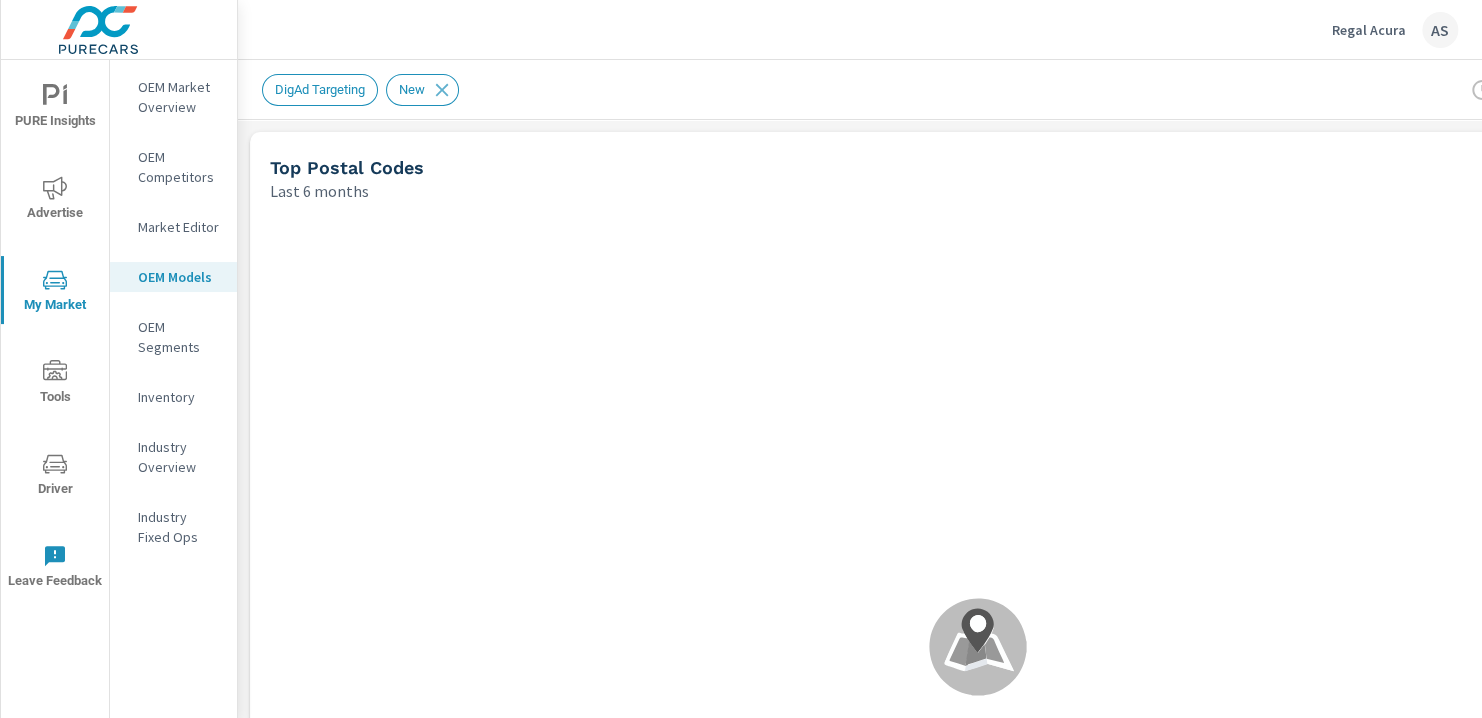 scroll, scrollTop: 0, scrollLeft: 0, axis: both 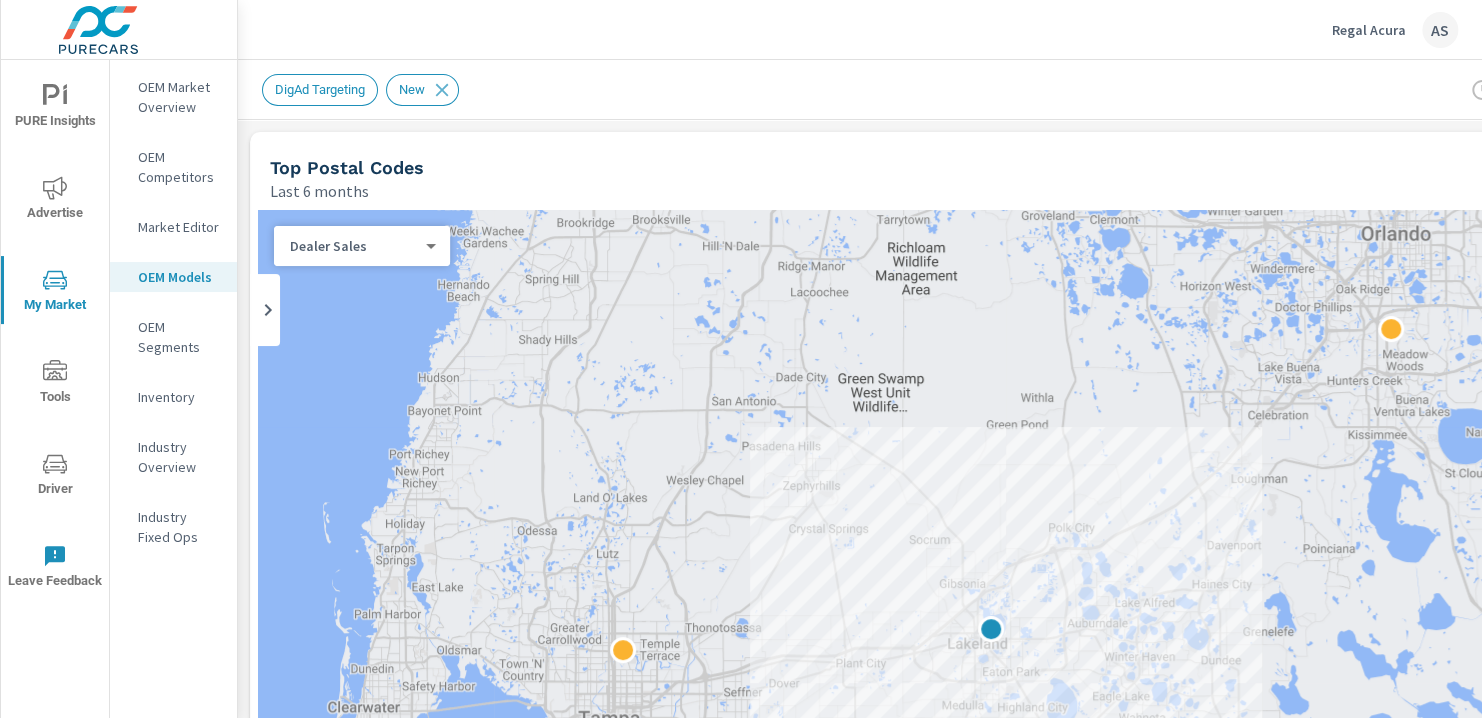 click on "Dealer Sales" at bounding box center (354, 246) 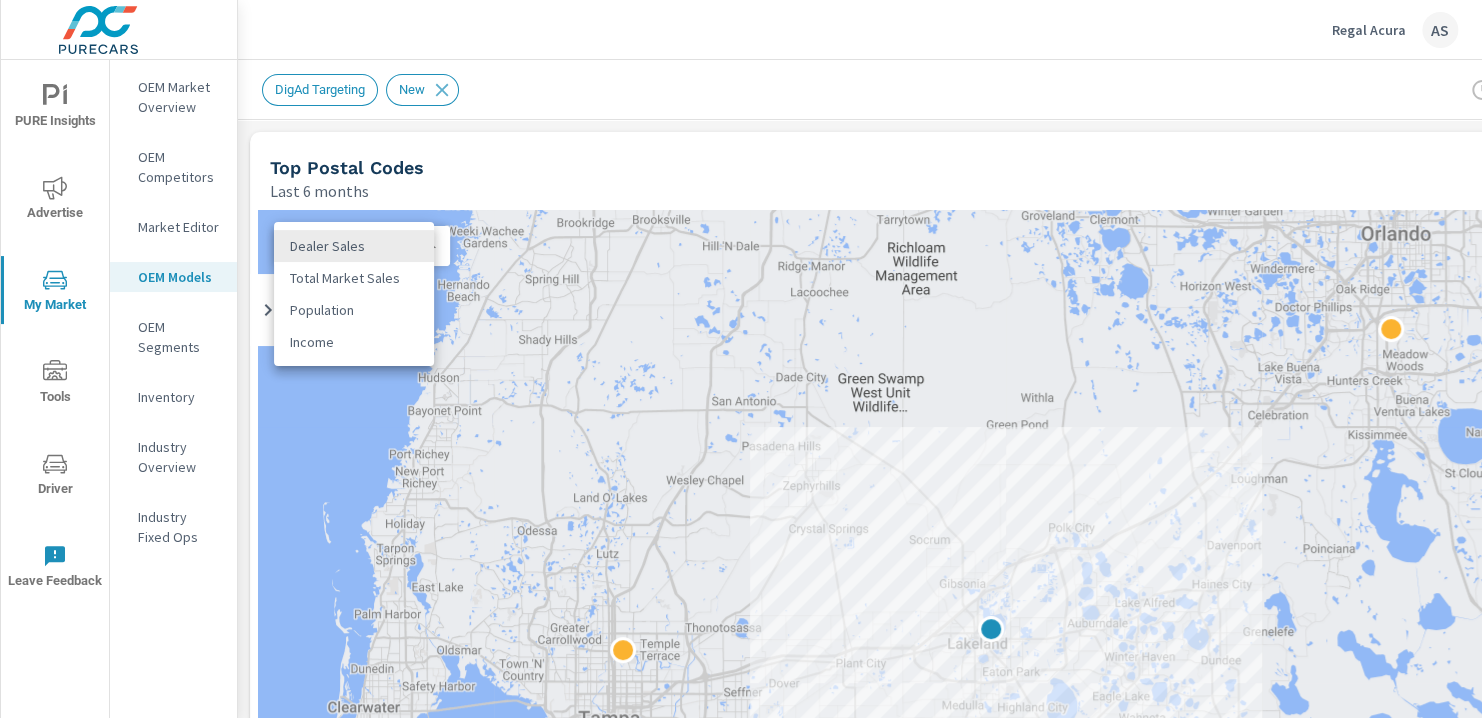 click on "Total Market Sales" at bounding box center [354, 278] 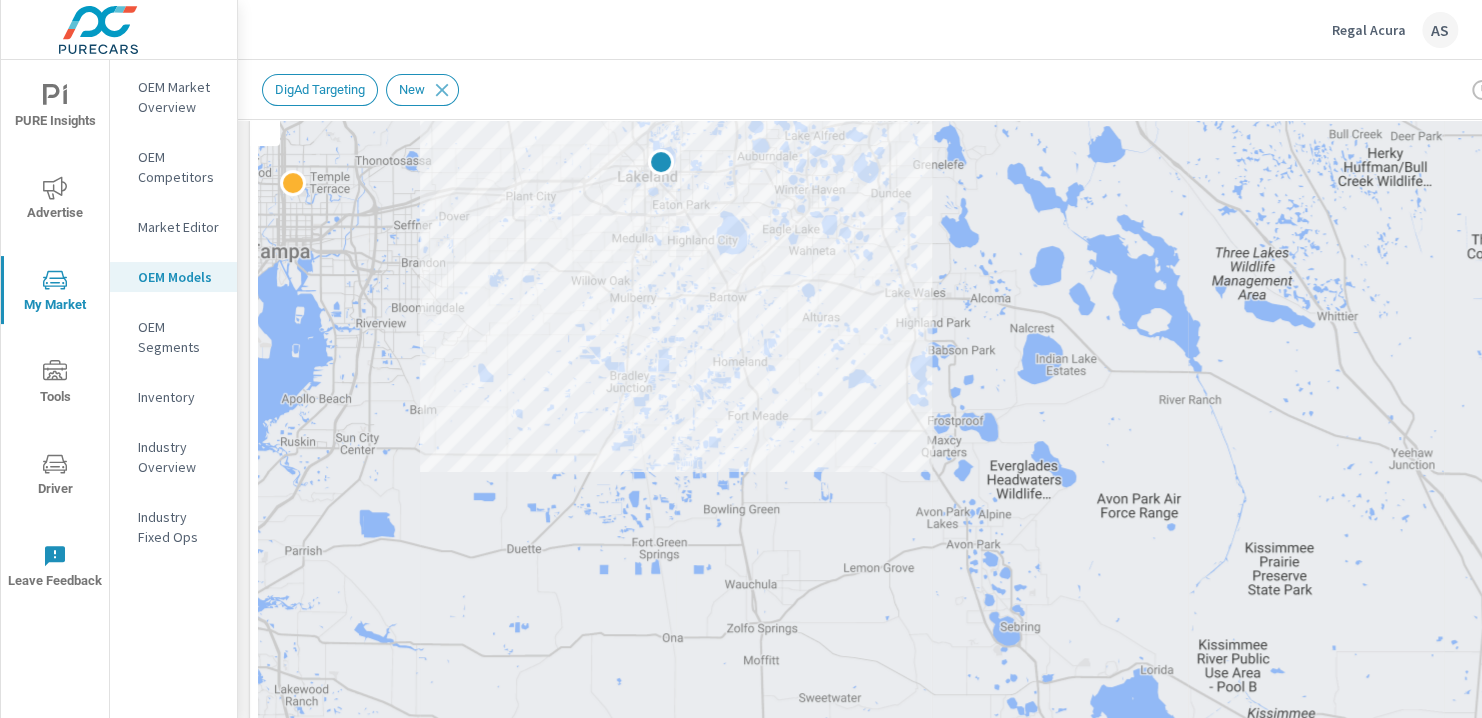 scroll, scrollTop: 240, scrollLeft: 0, axis: vertical 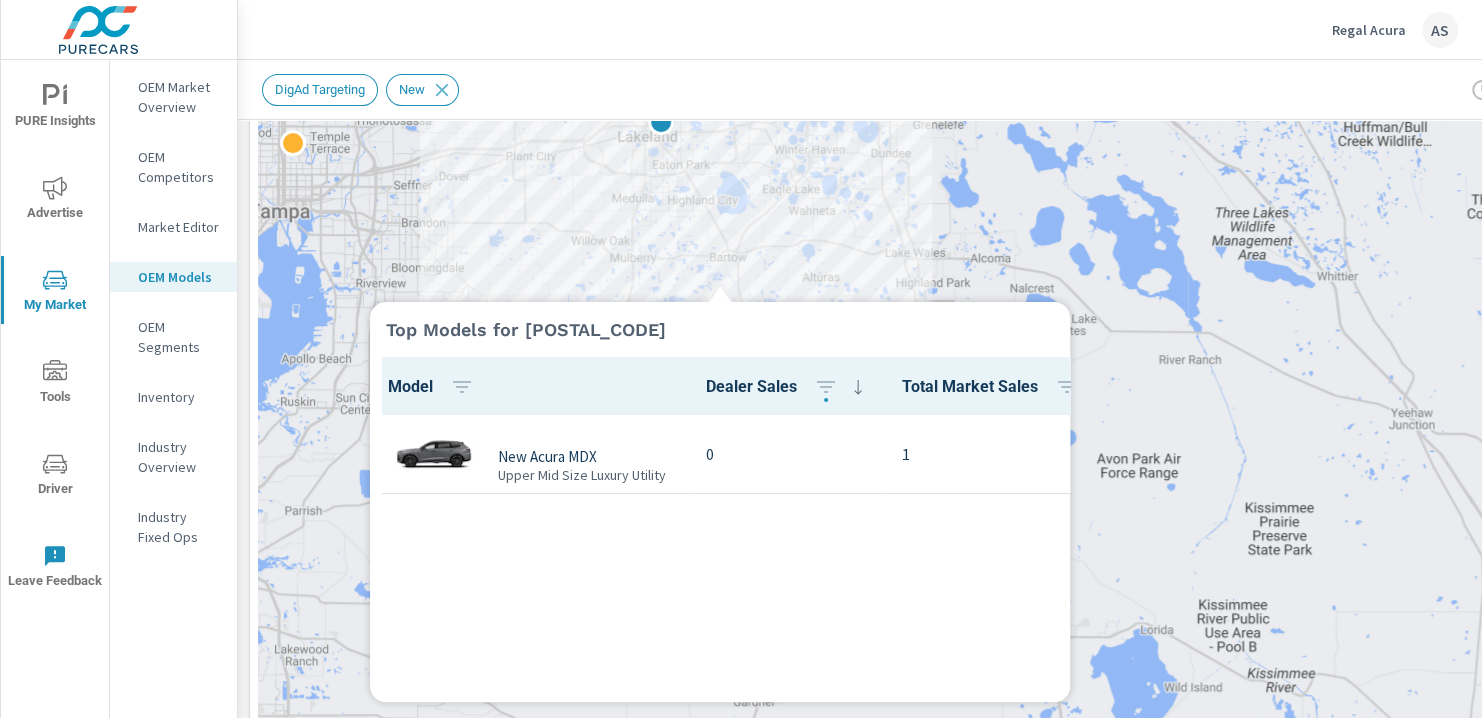 click 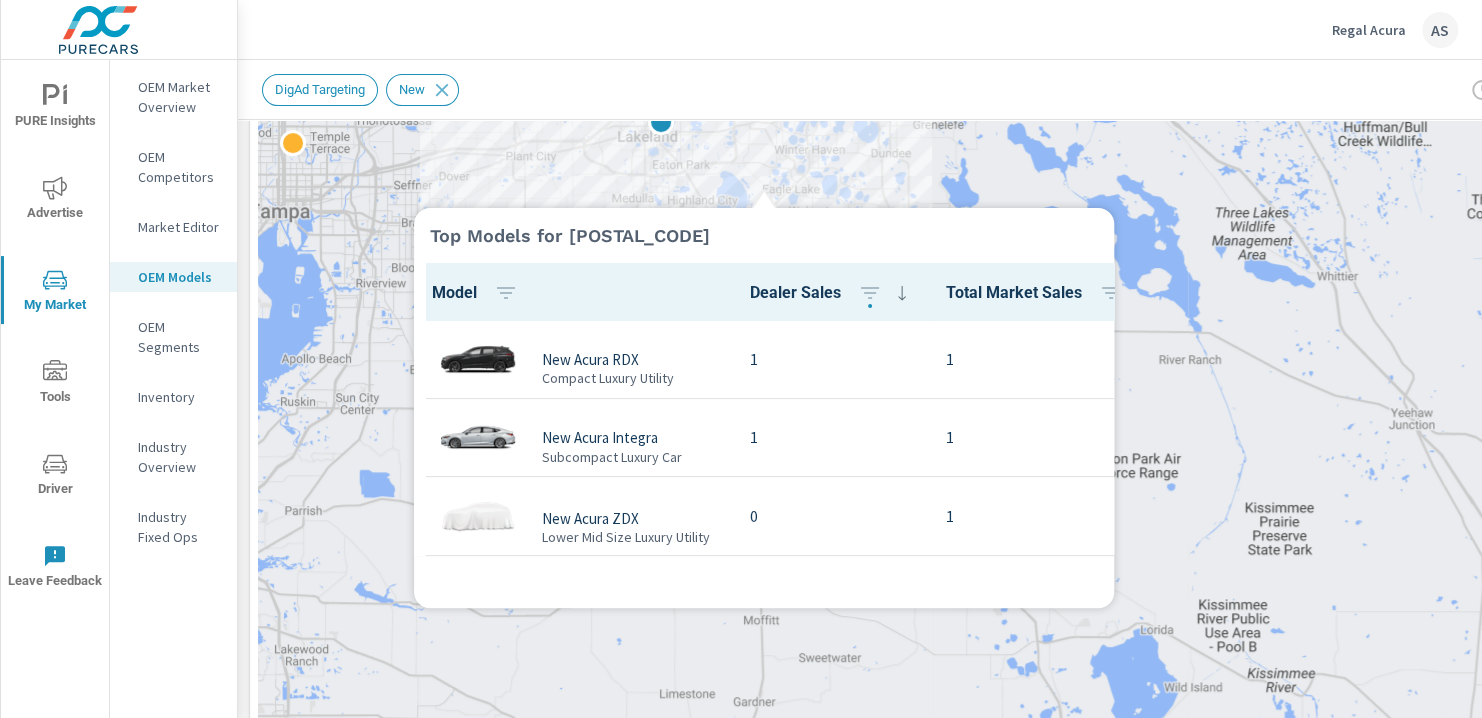 click 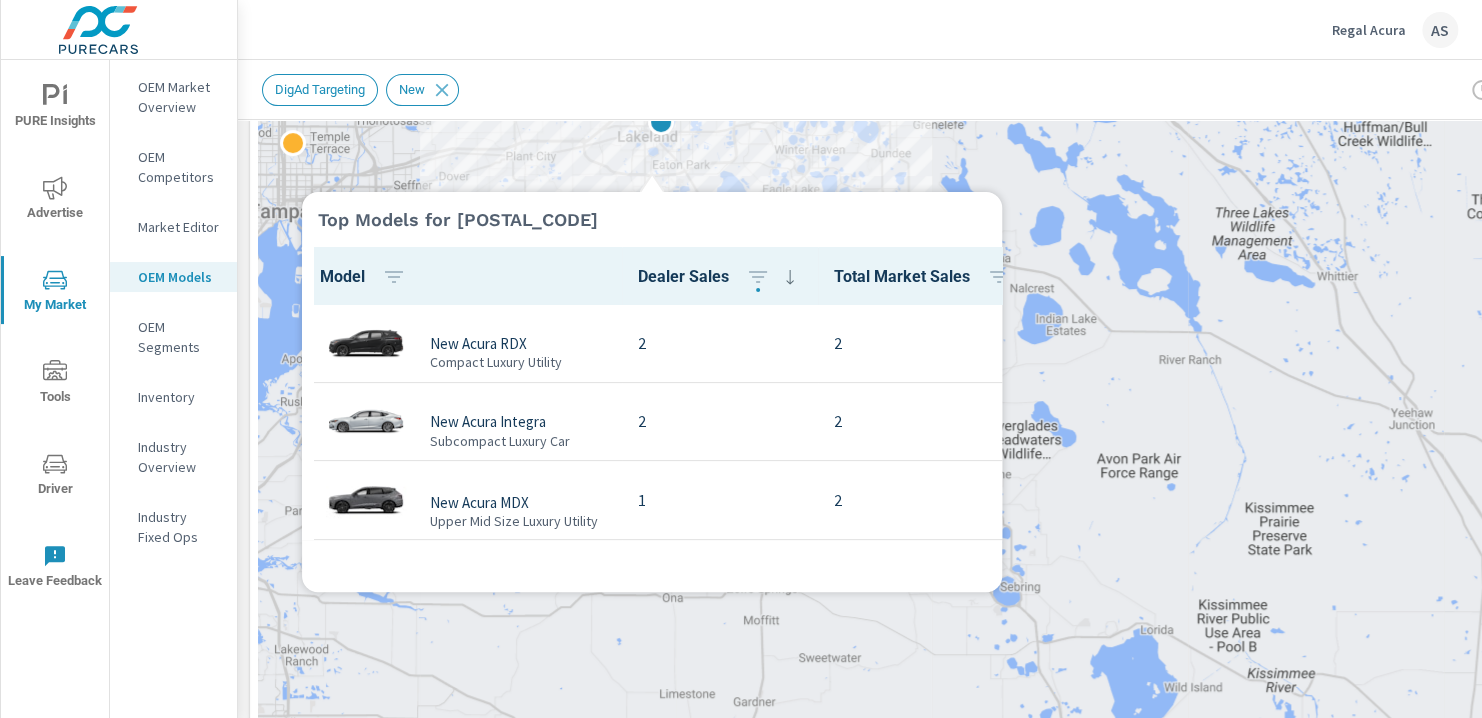 click on "Driver" at bounding box center (55, 476) 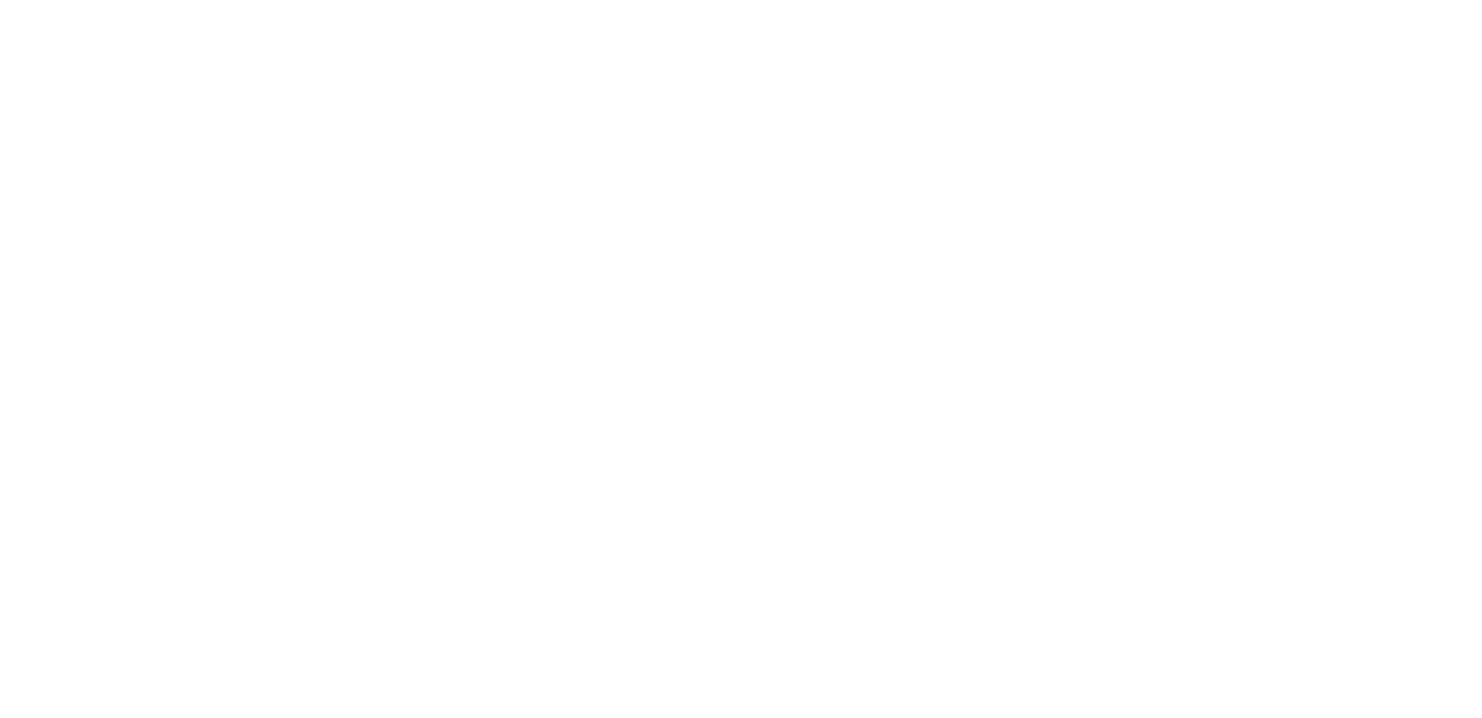 scroll, scrollTop: 0, scrollLeft: 0, axis: both 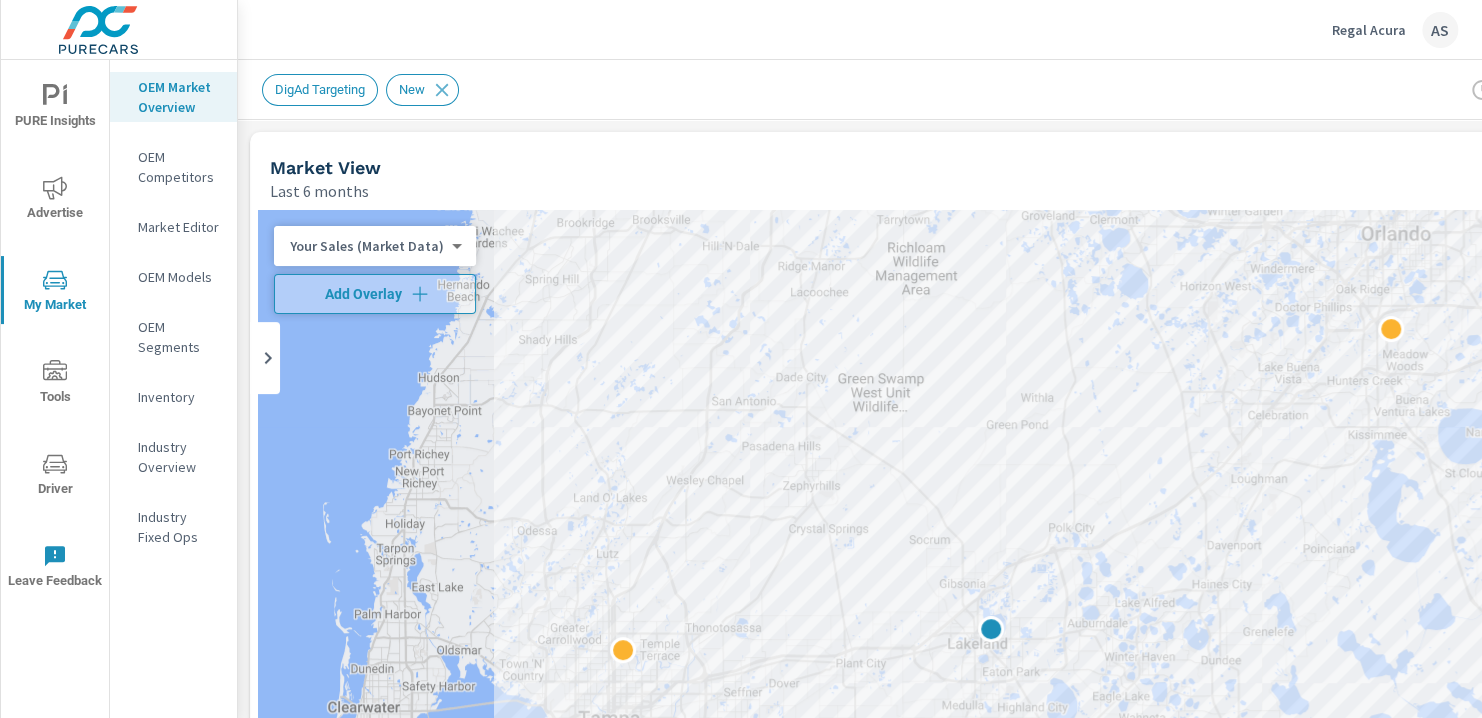 click on "Your Sales (Market Data) 0 ​" at bounding box center (375, 246) 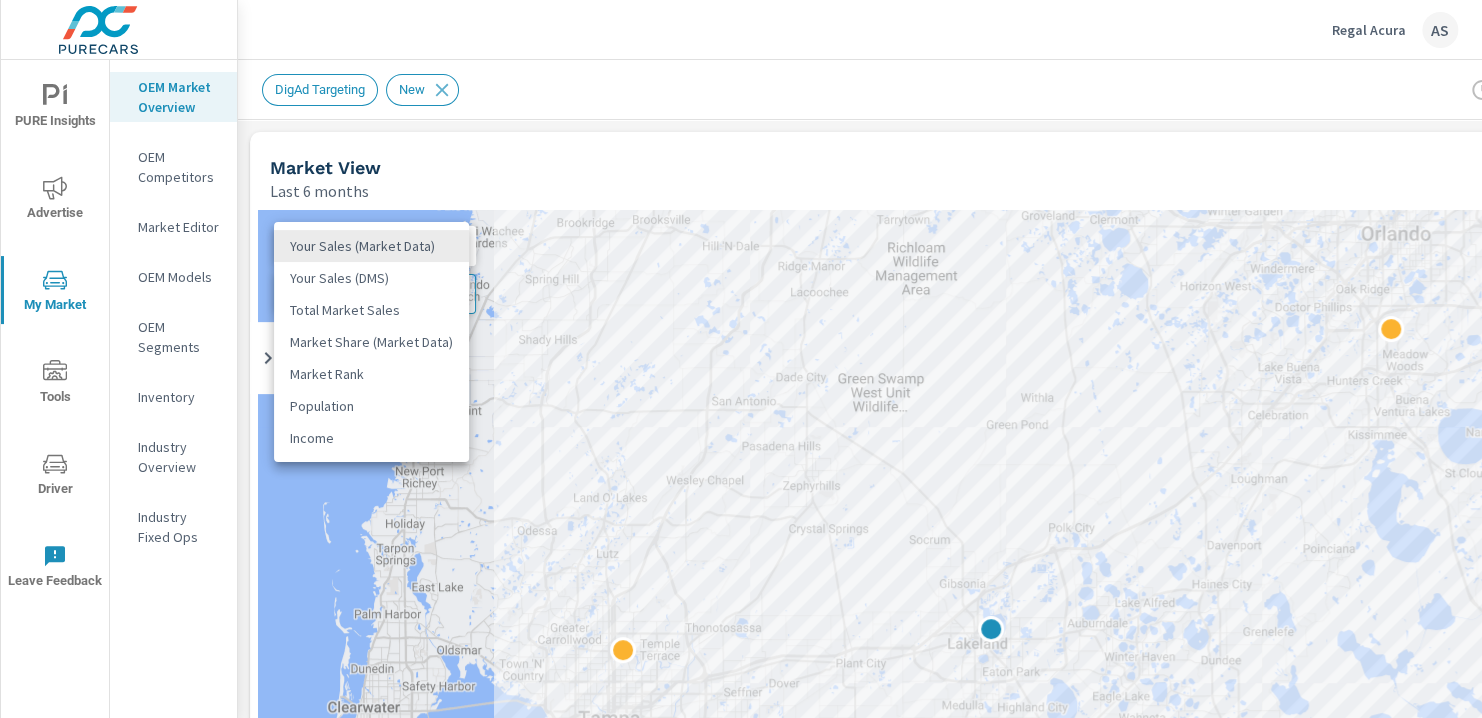 click on "PURE Insights Advertise My Market Tools Driver Leave Feedback OEM Market Overview OEM Competitors Market Editor OEM Models OEM Segments Inventory Industry Overview Industry Fixed Ops Regal Acura AS Market Overview Regal Acura Report date range:
Feb 01, 2025 -
Jul 31, 2025
Filters: AccountPma: DigAd Targeting ConditionId: New DigAd Targeting New Market View Last 6 months To navigate the map with touch gestures double-tap and hold your finger on the map, then drag the map. ← Move left → Move right ↑ Move up ↓ Move down + Zoom in - Zoom out Home Jump left by 75% End Jump right by 75% Page Up Jump up by 75% Page Down Jump down by 75% Keyboard shortcuts Map Data Map data ©2025 Google, INEGI Map data ©2025 Google, INEGI 10 km  Click to toggle between metric and imperial units Terms Report a map error Most ( 7 ) Least ( 1 ) Your Sales (Market Data) 0 ​ Add Overlay Dealer Markers  Market Rank Last 6 months Dealer Sales Market Share Market Rank 25 78%" at bounding box center [741, 359] 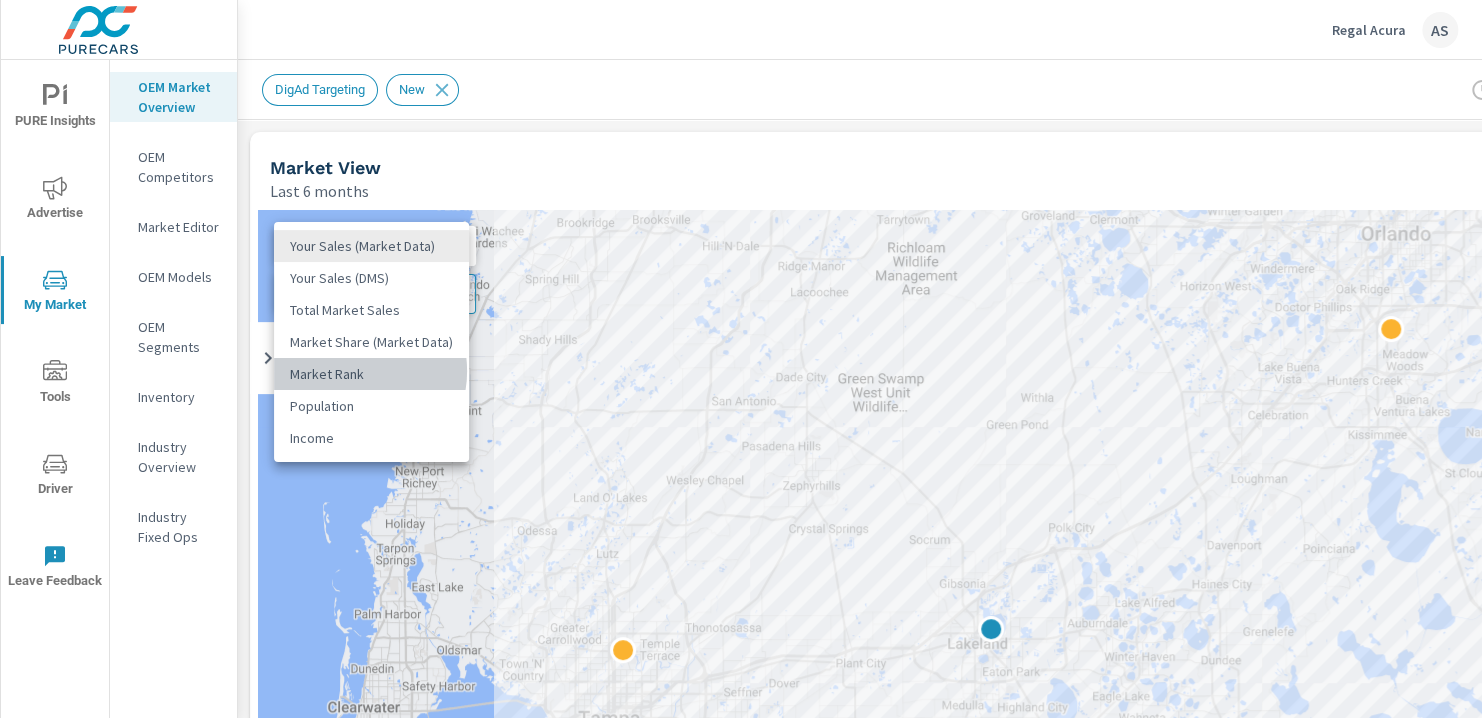 click on "Market Rank" at bounding box center (371, 374) 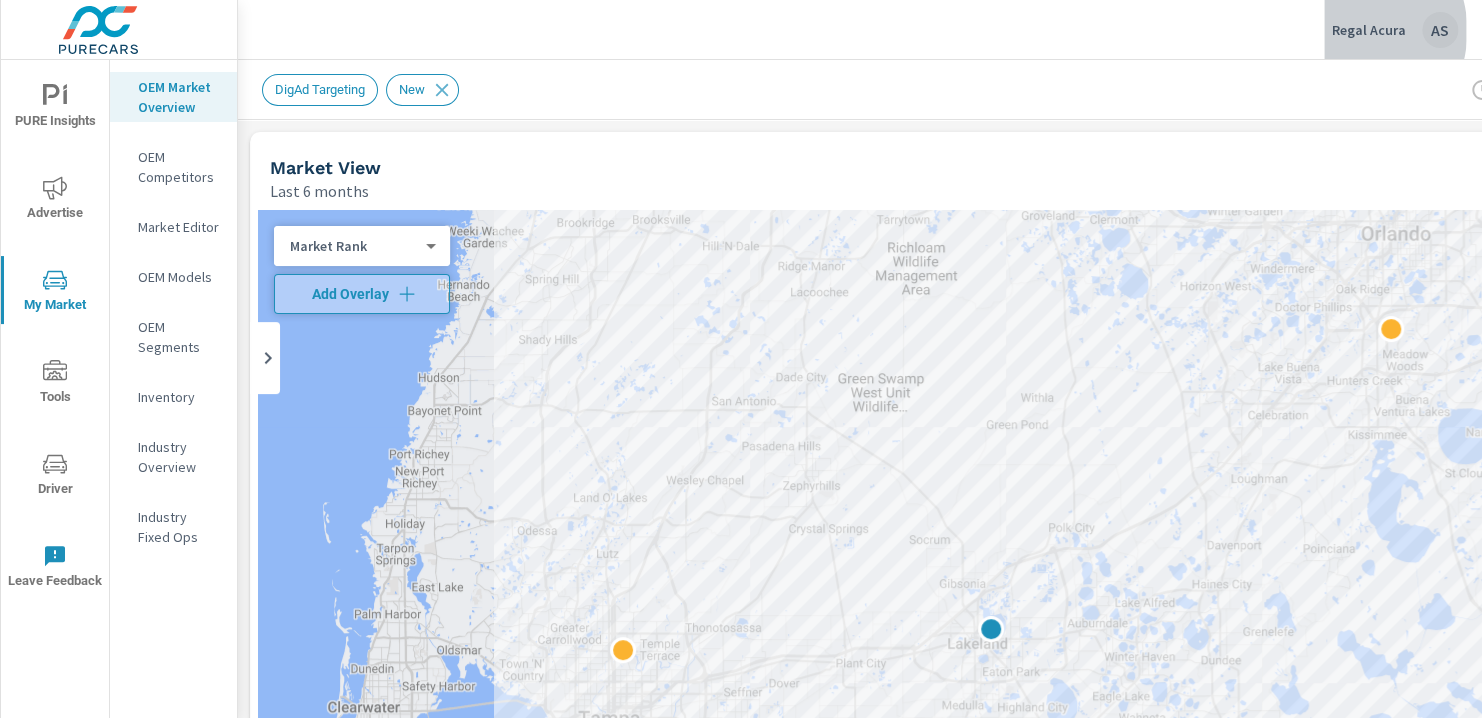 click on "Regal Acura" at bounding box center [1369, 30] 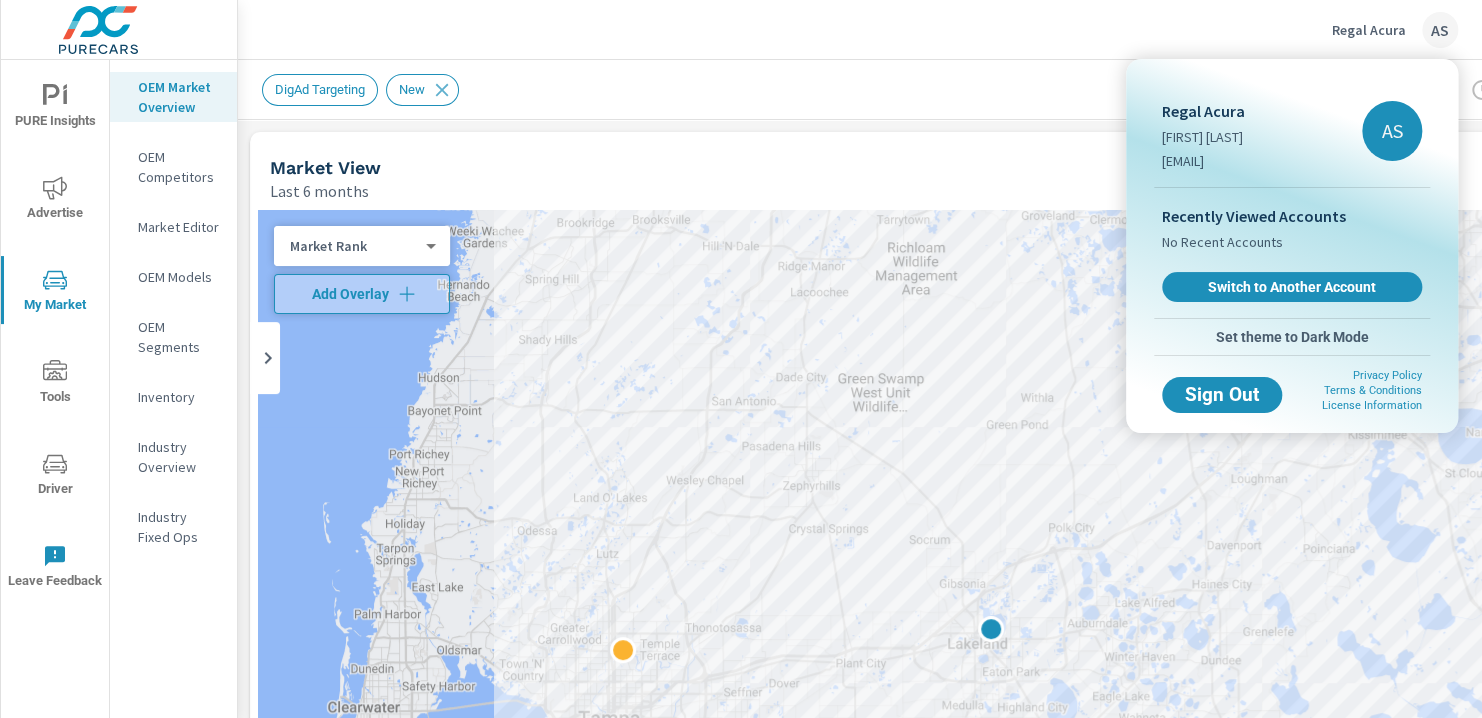 click at bounding box center (741, 359) 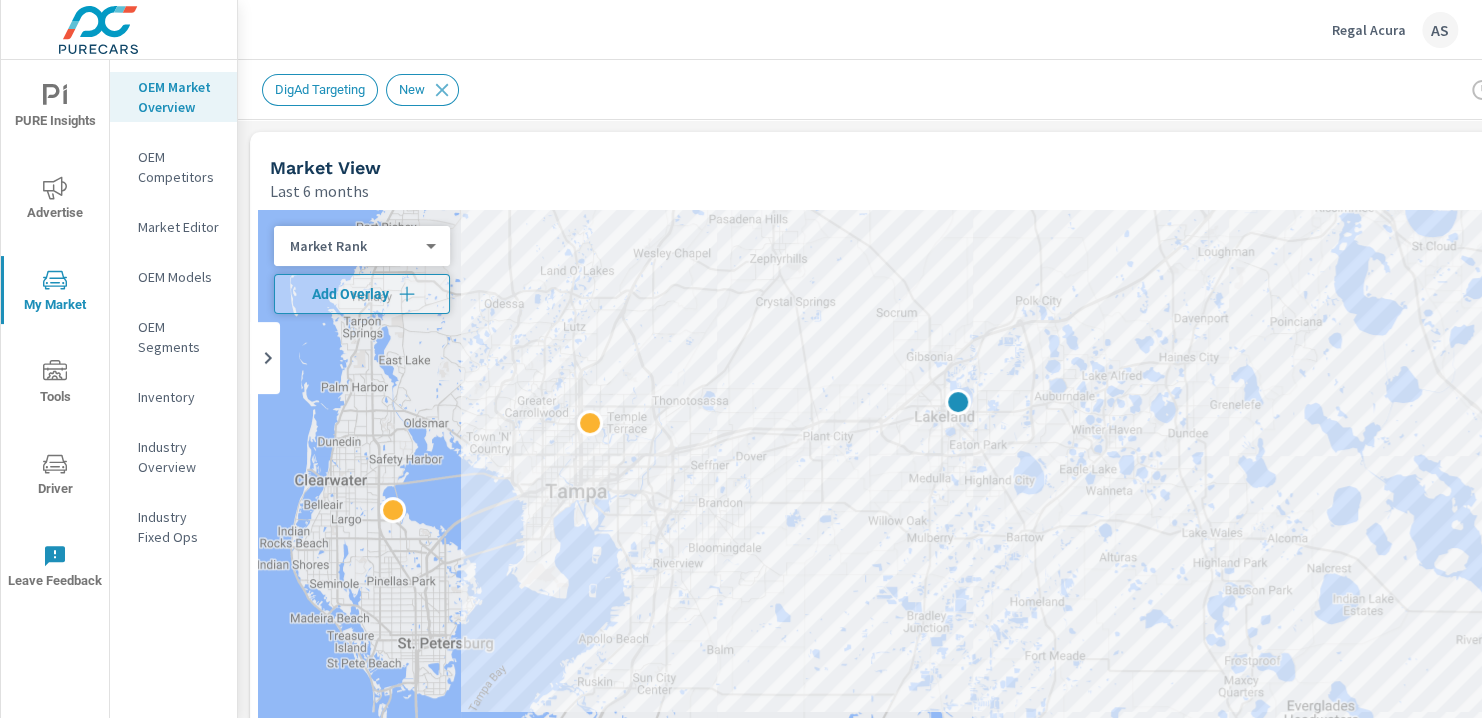 click at bounding box center [978, 616] 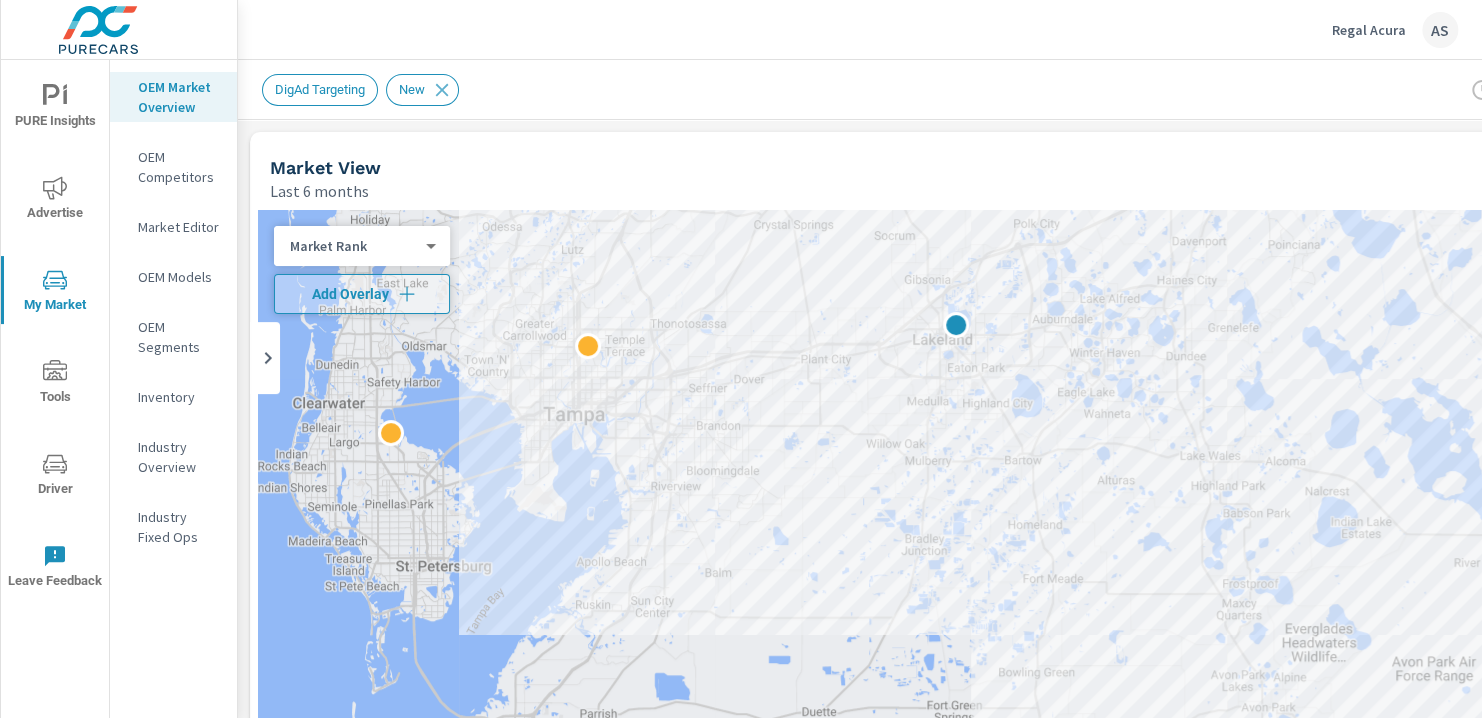 click at bounding box center [978, 616] 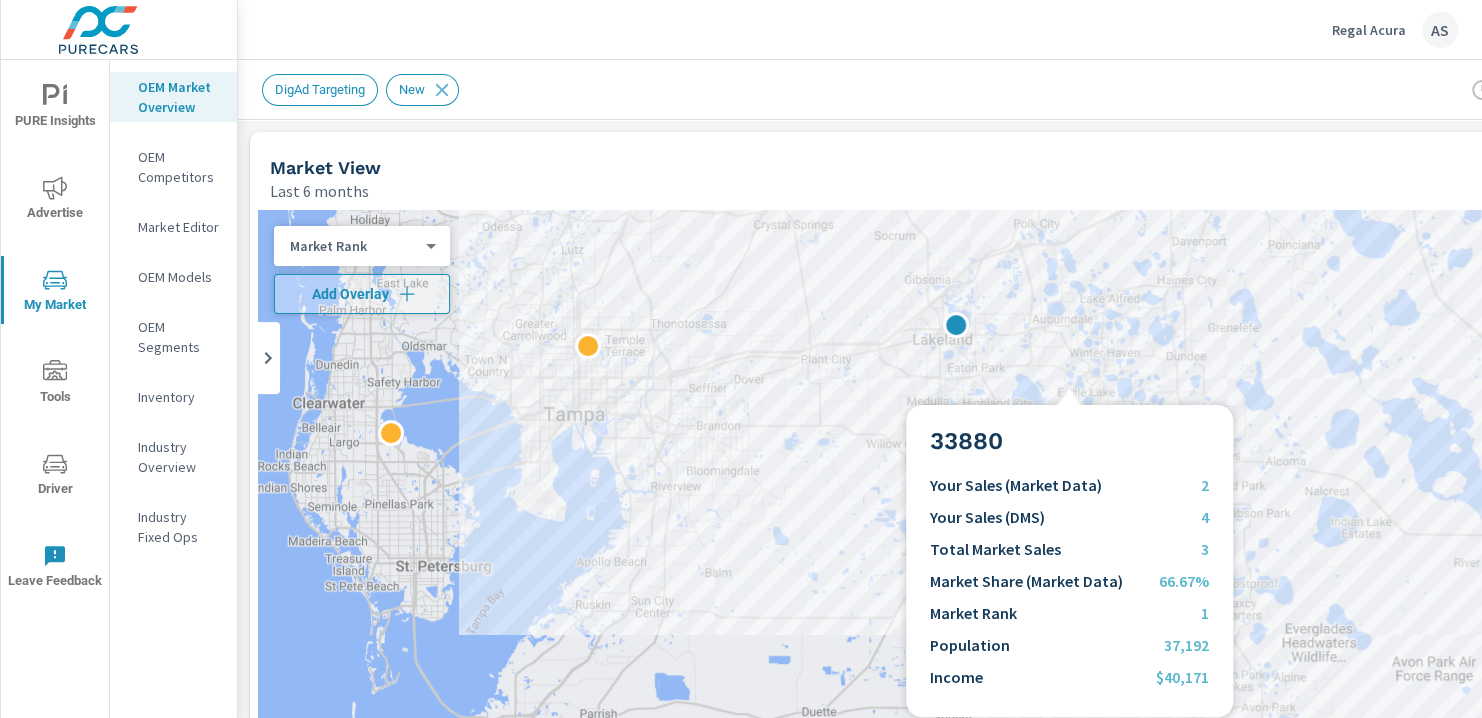 click at bounding box center (978, 616) 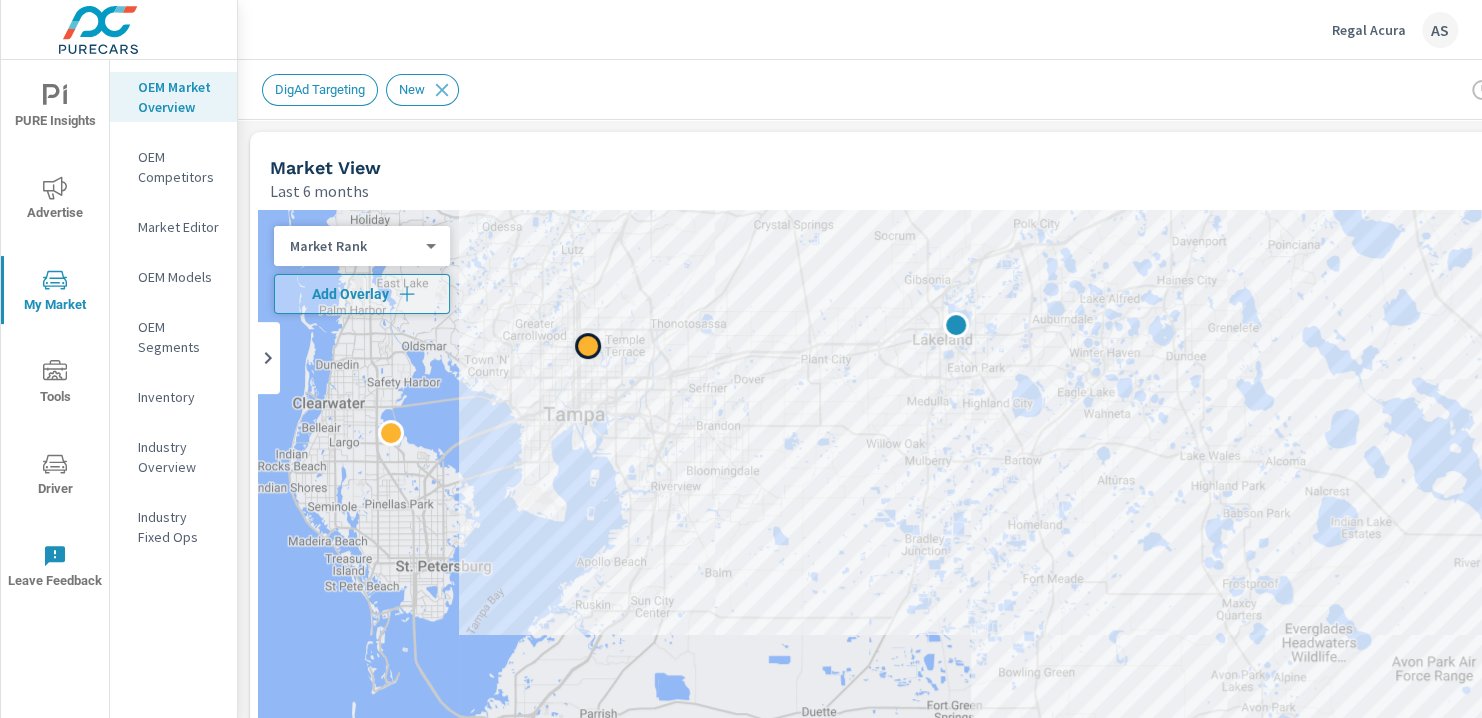 click at bounding box center (588, 346) 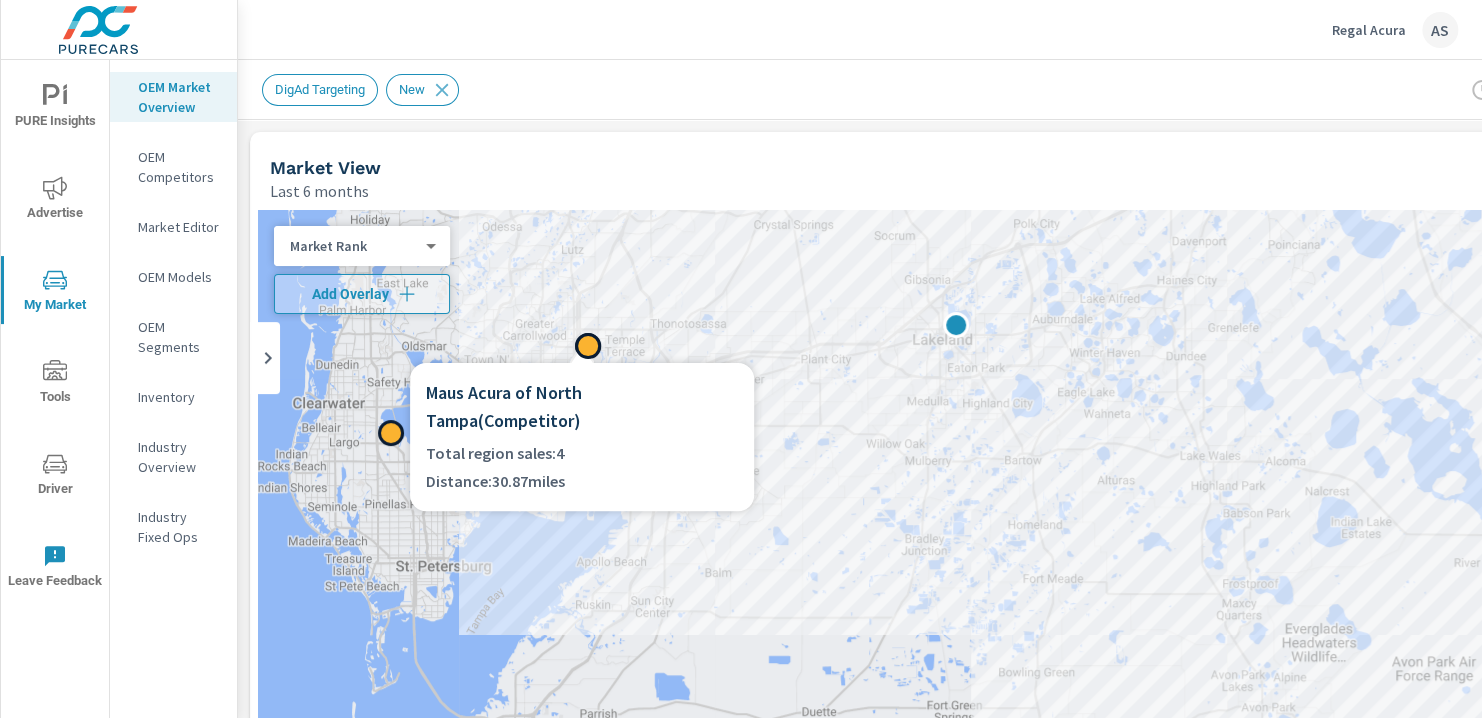 click at bounding box center (391, 433) 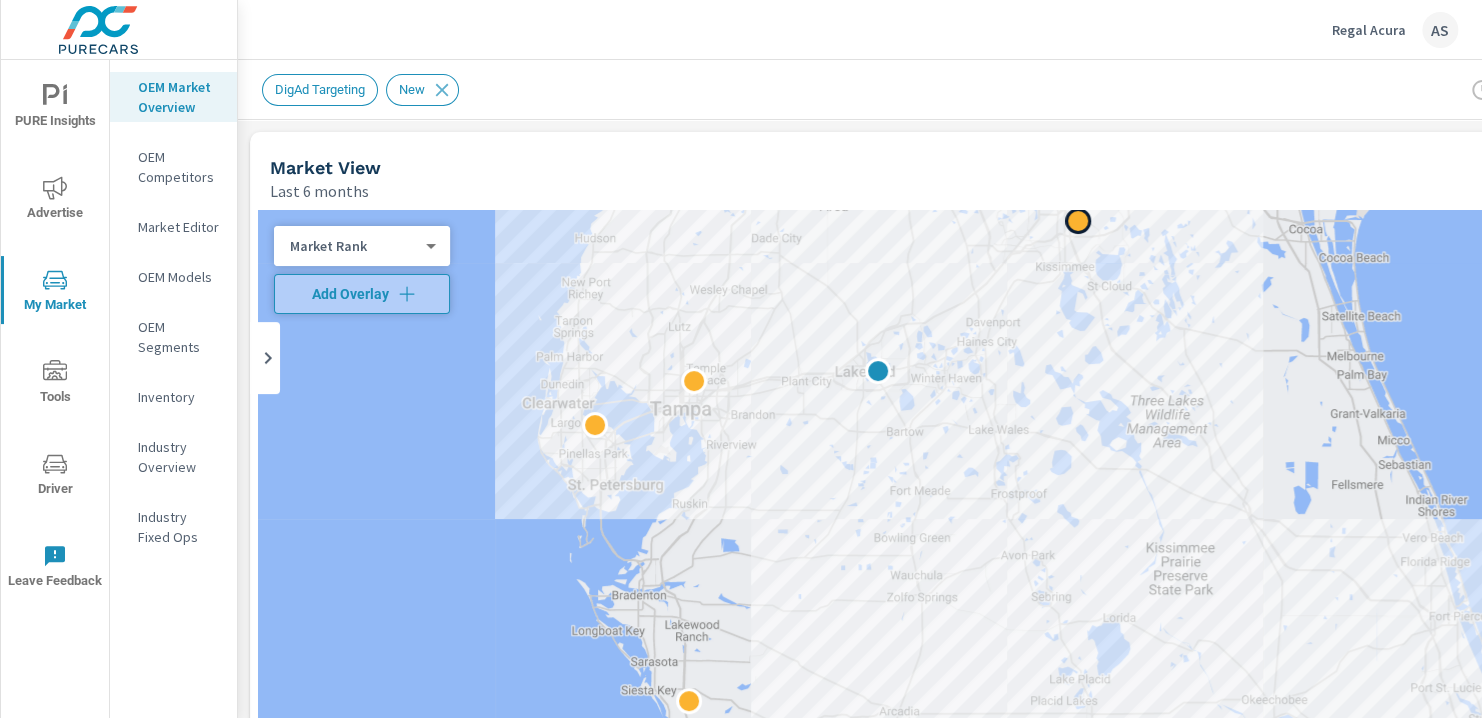 click at bounding box center (1078, 221) 